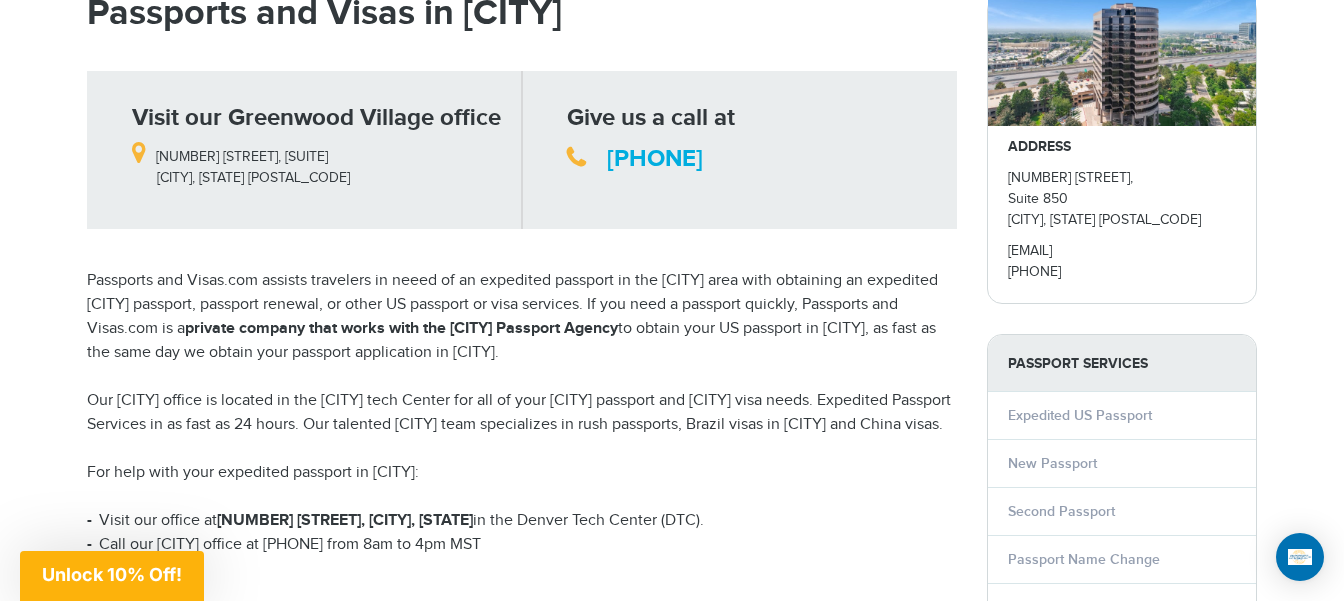 scroll, scrollTop: 210, scrollLeft: 0, axis: vertical 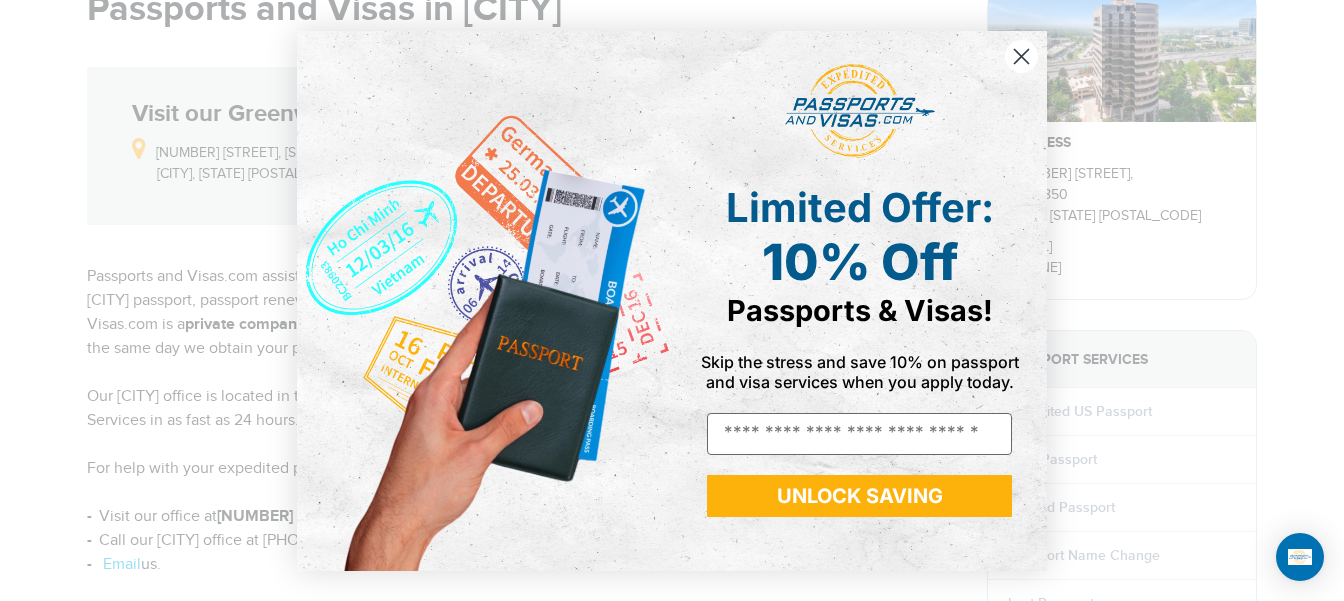 click at bounding box center (1021, 55) 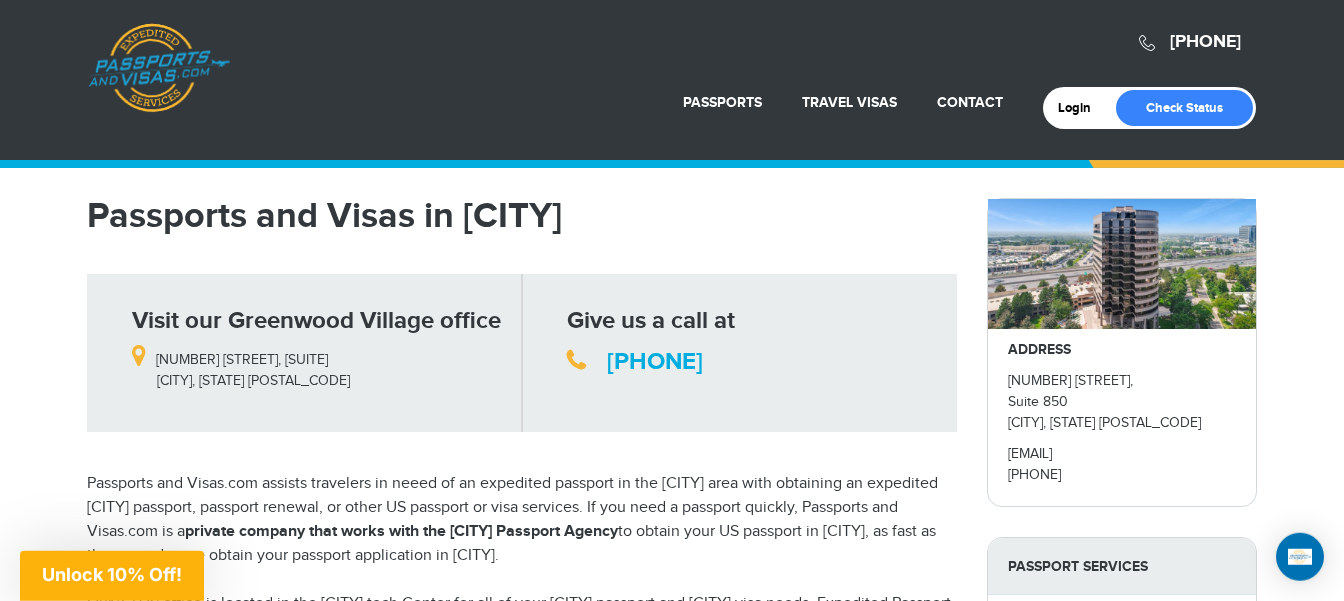 scroll, scrollTop: 0, scrollLeft: 0, axis: both 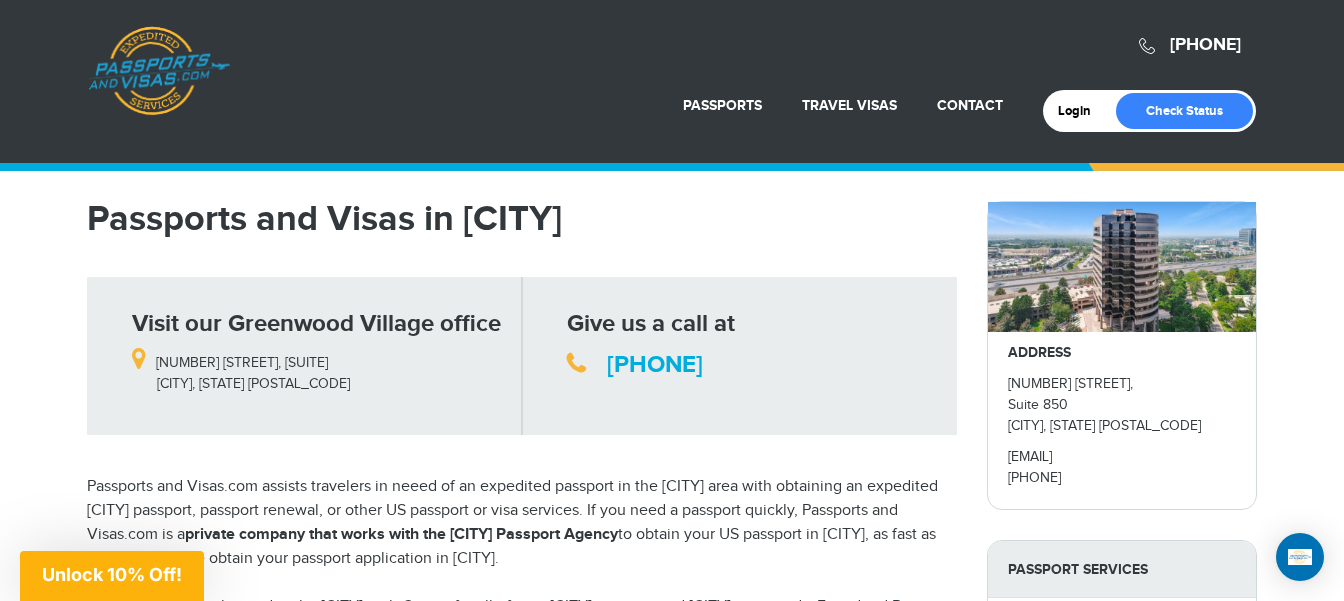 click on "Passports & Visas.com" at bounding box center (159, 71) 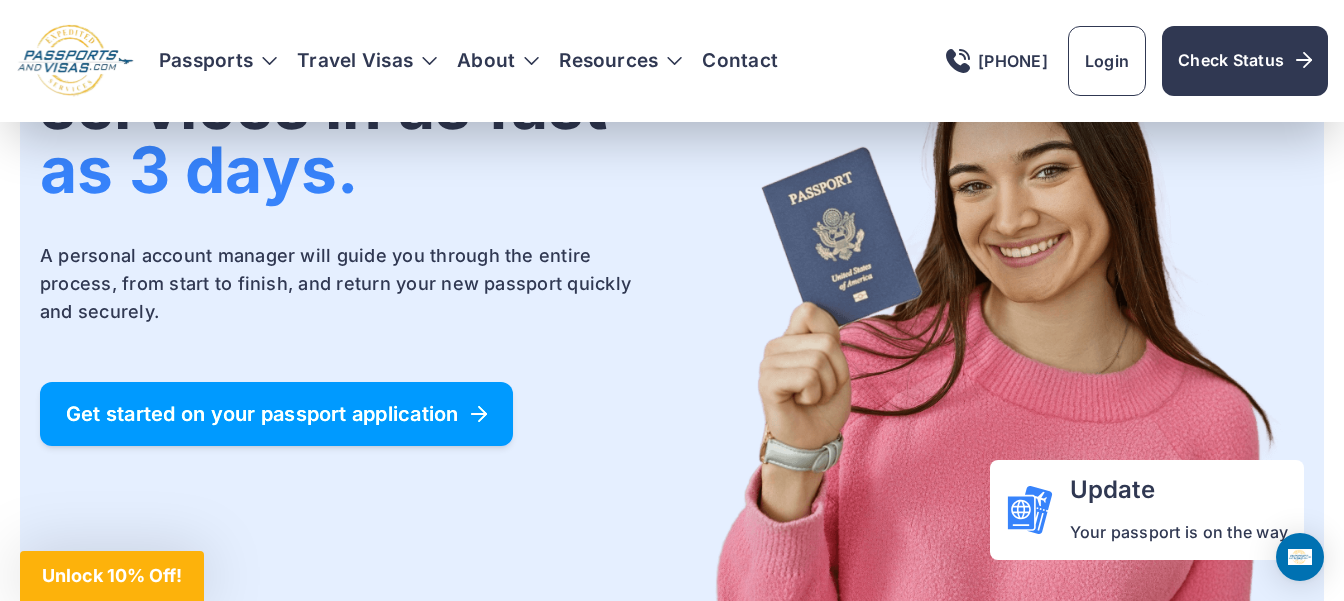 scroll, scrollTop: 216, scrollLeft: 0, axis: vertical 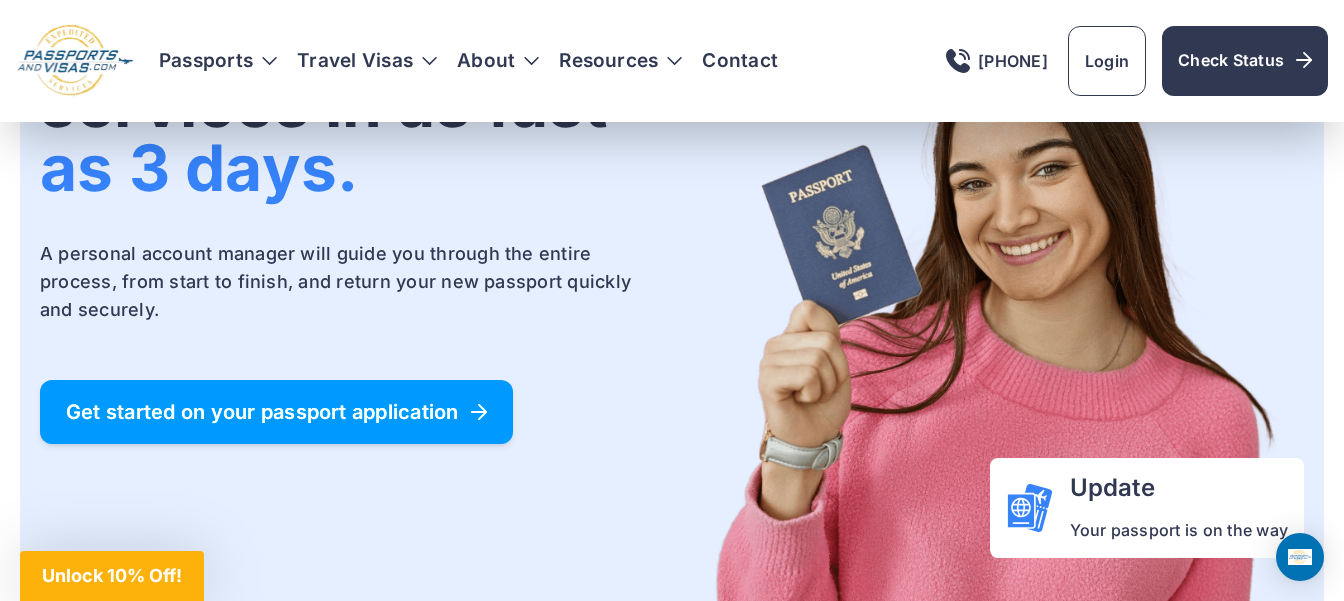click on "Get started on your passport application" at bounding box center (276, 412) 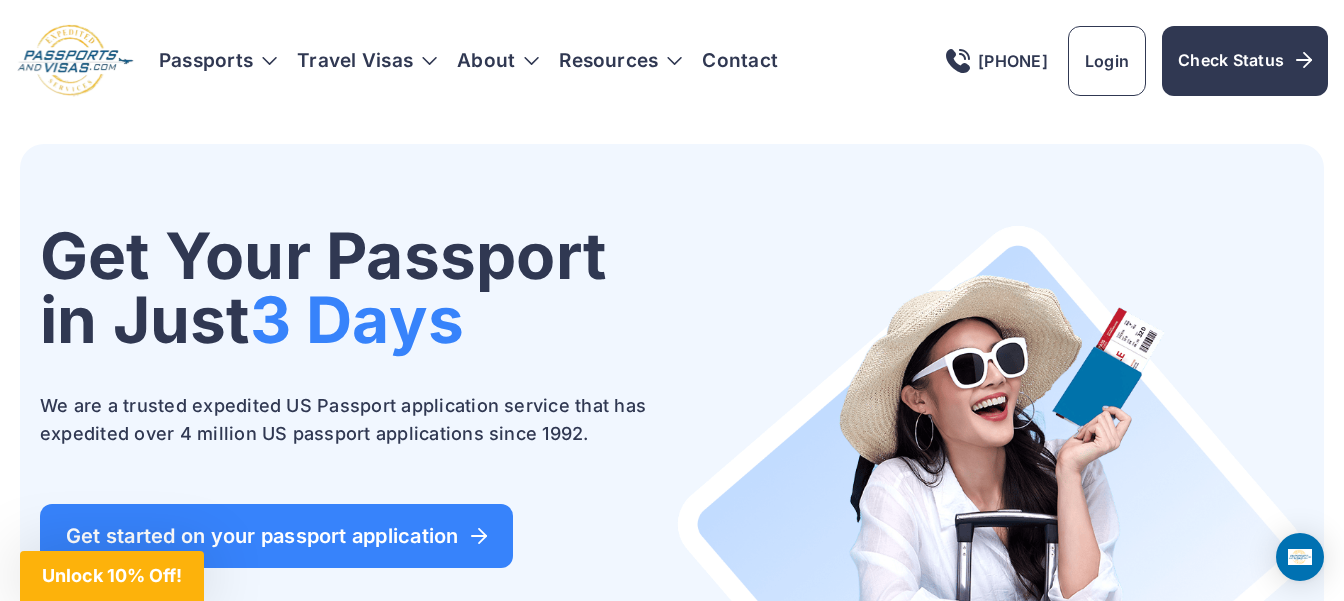scroll, scrollTop: 0, scrollLeft: 0, axis: both 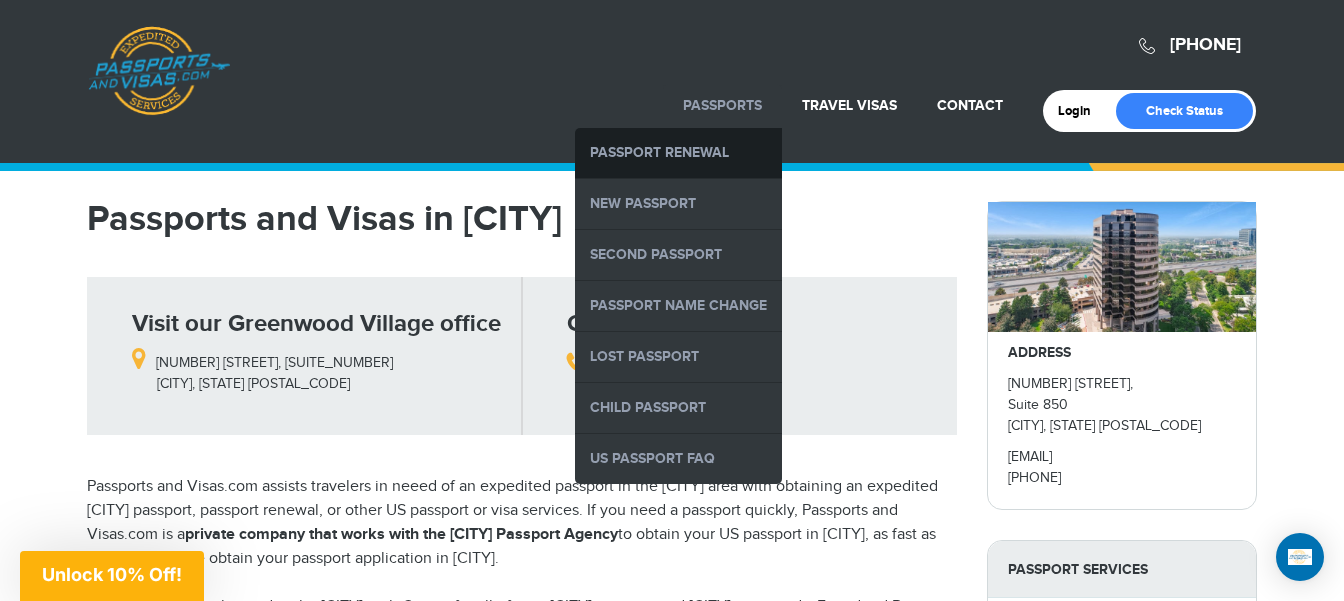 click on "Passport Renewal" at bounding box center [678, 153] 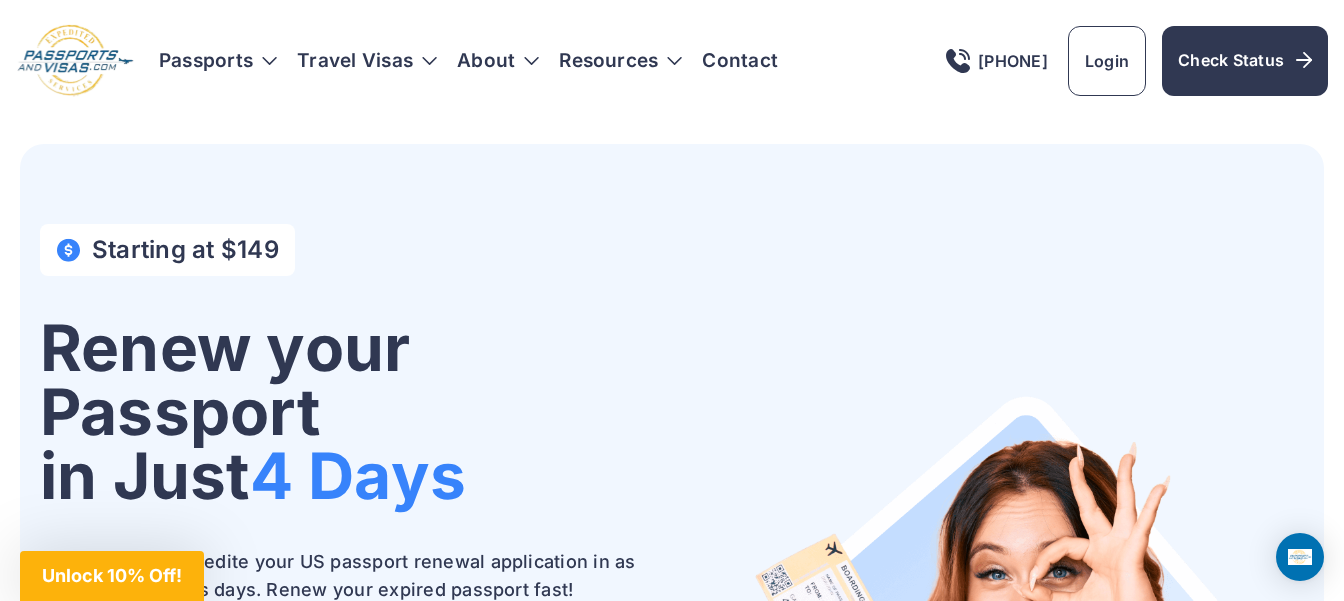 scroll, scrollTop: 0, scrollLeft: 0, axis: both 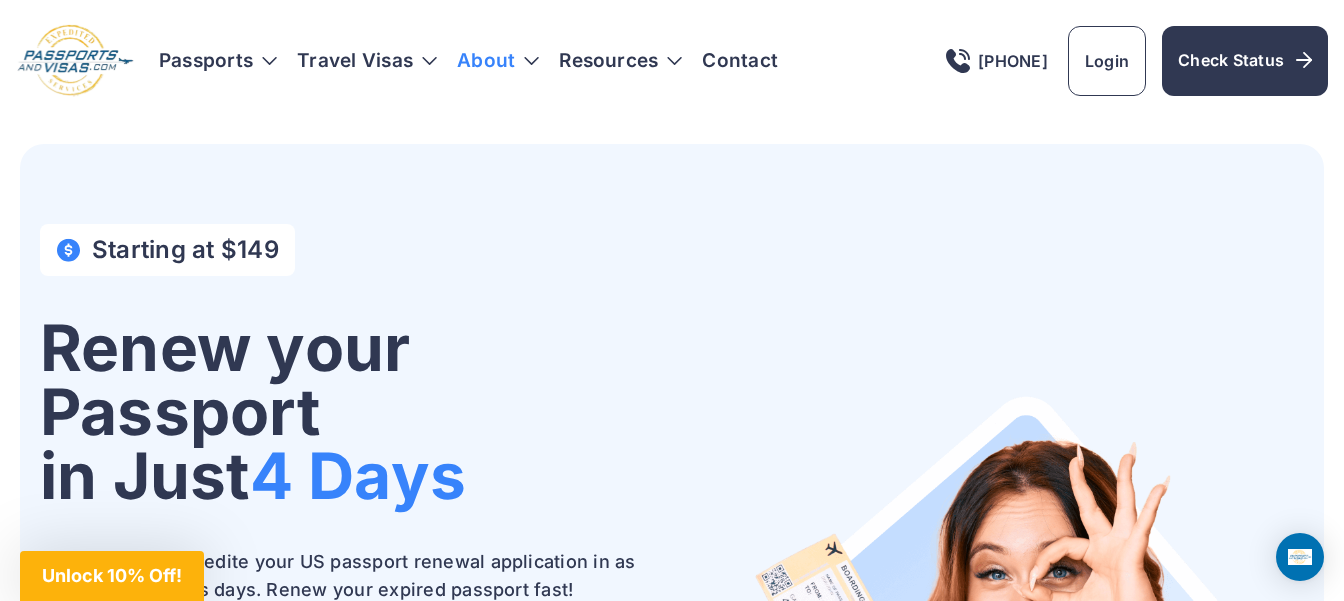 click on "About" at bounding box center (486, 61) 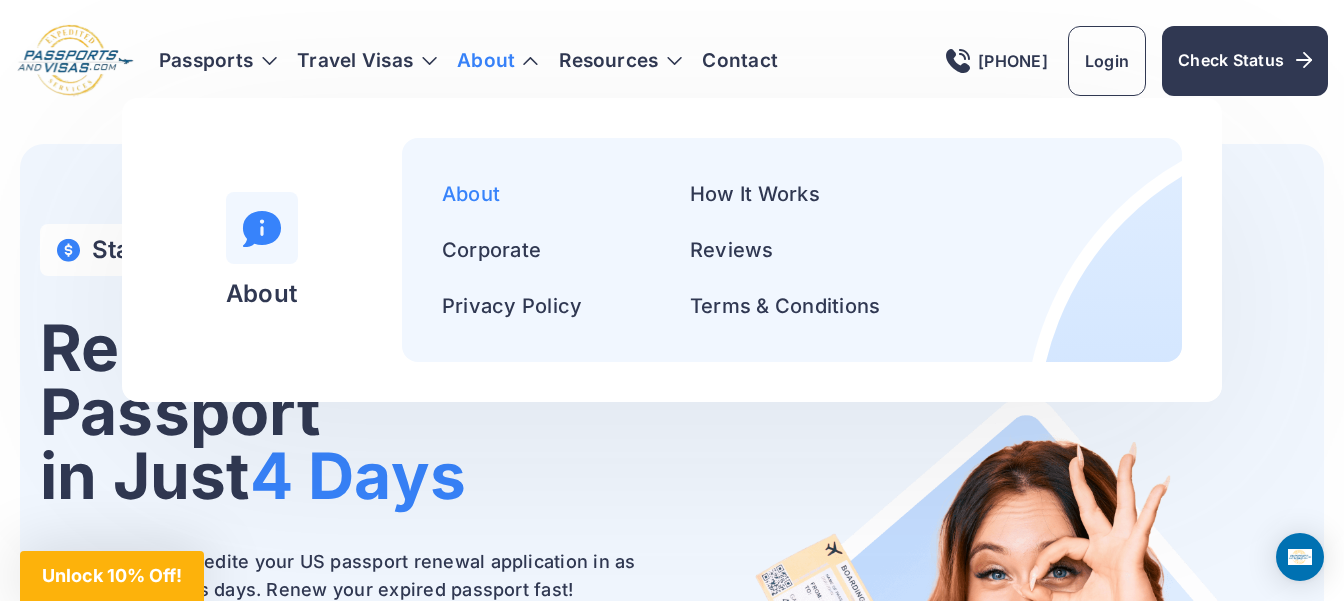 click on "About" at bounding box center (471, 194) 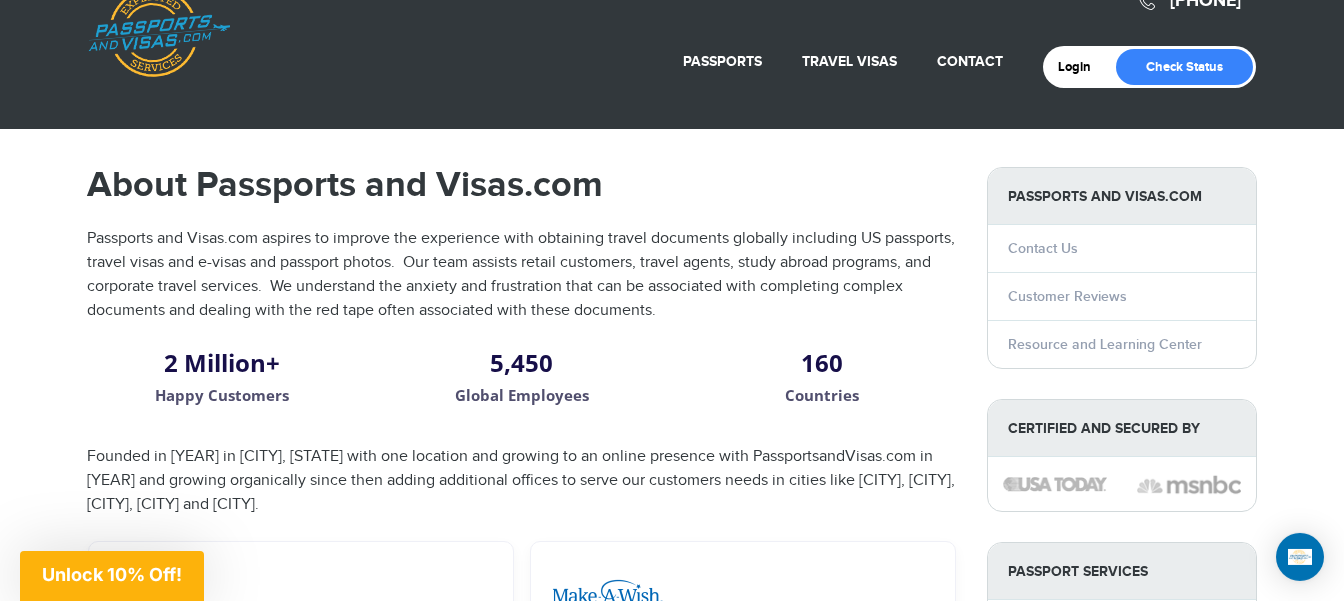 scroll, scrollTop: 0, scrollLeft: 0, axis: both 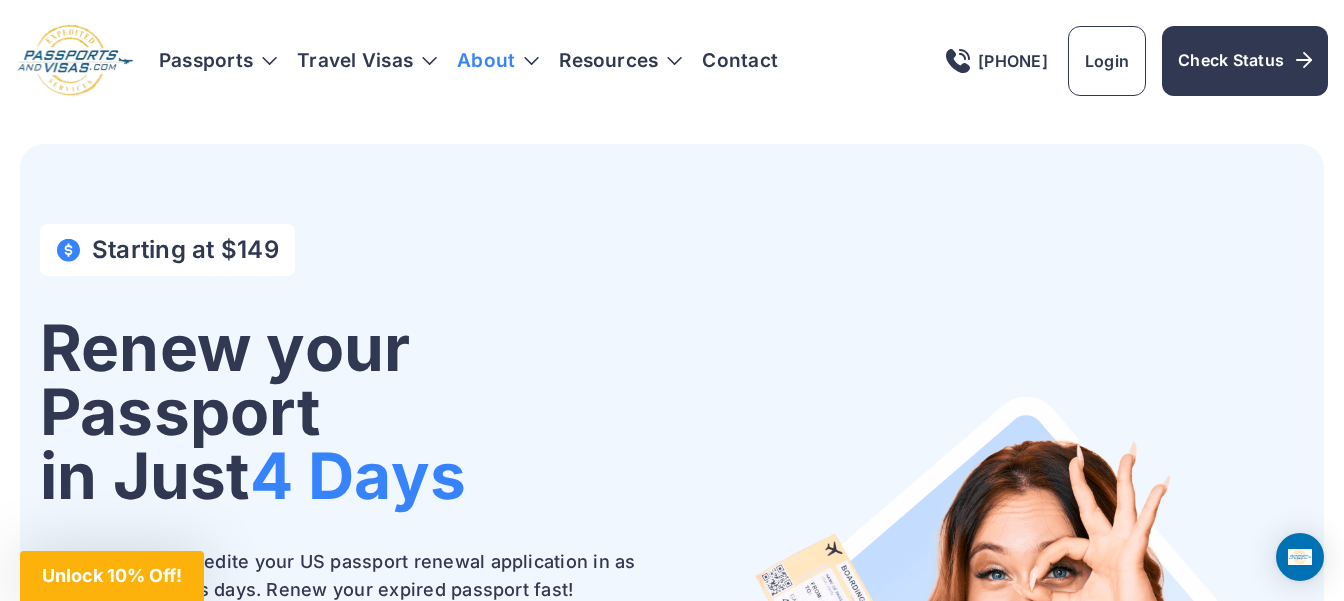 click on "About" at bounding box center (486, 61) 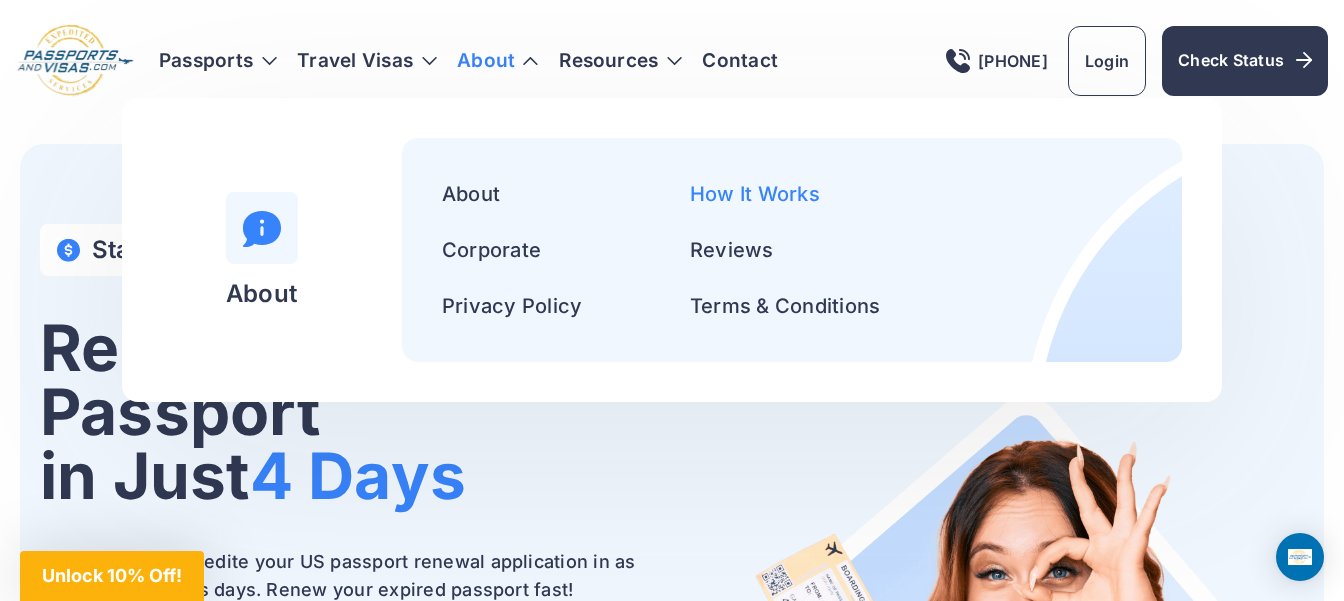 click on "How It Works" at bounding box center [755, 194] 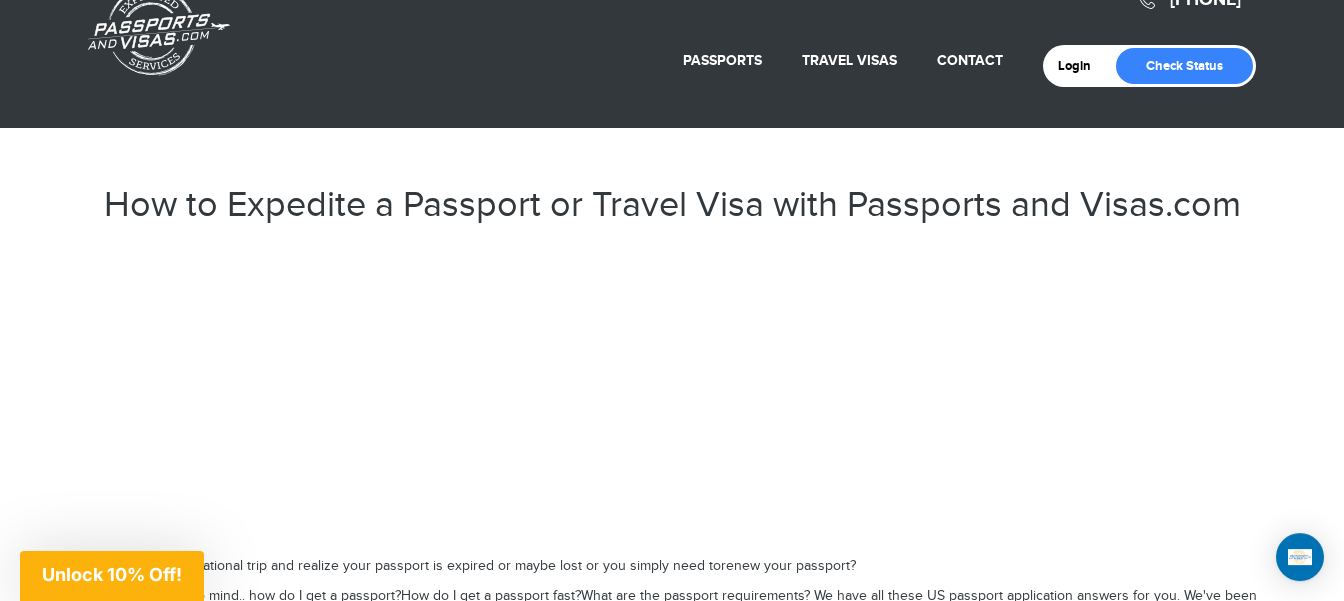 scroll, scrollTop: 0, scrollLeft: 0, axis: both 